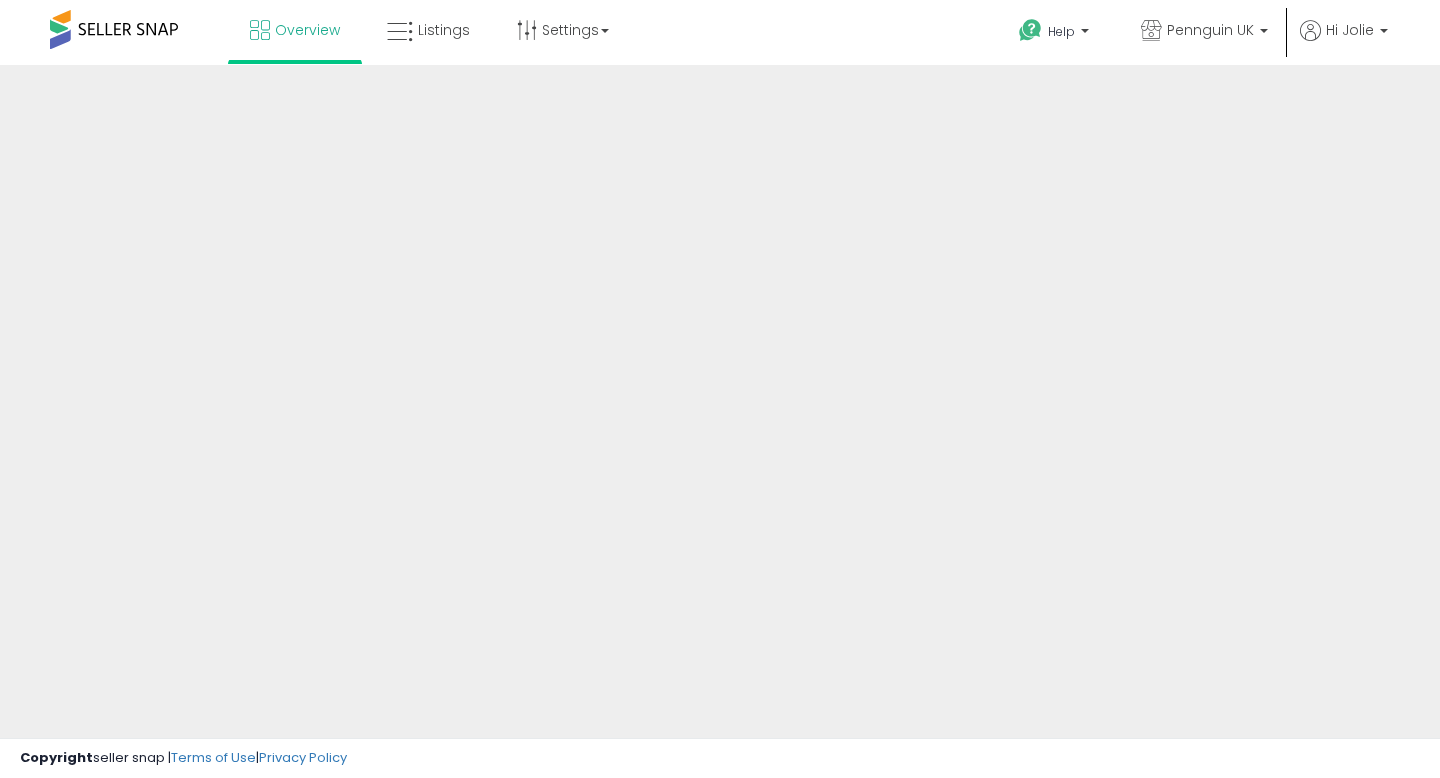 scroll, scrollTop: 0, scrollLeft: 0, axis: both 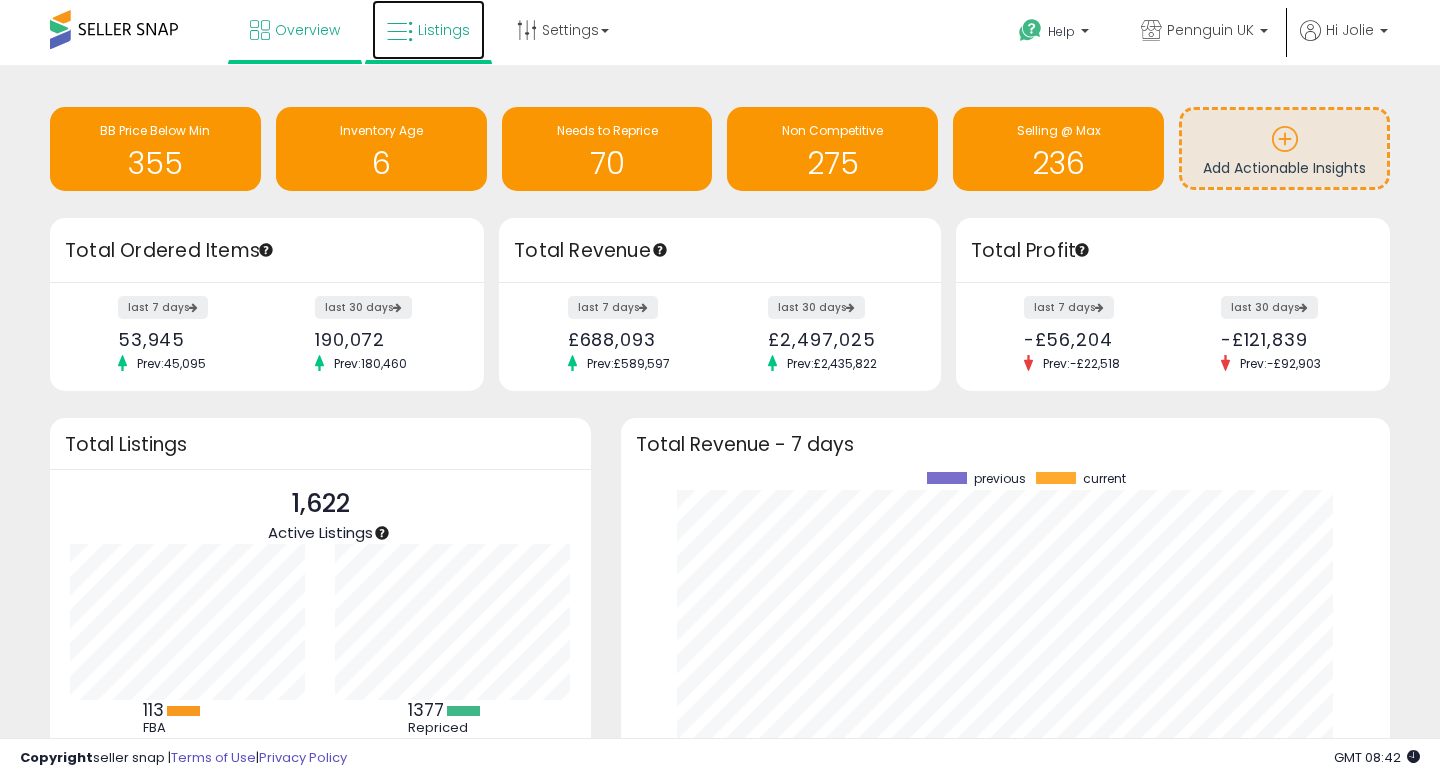 click at bounding box center (400, 32) 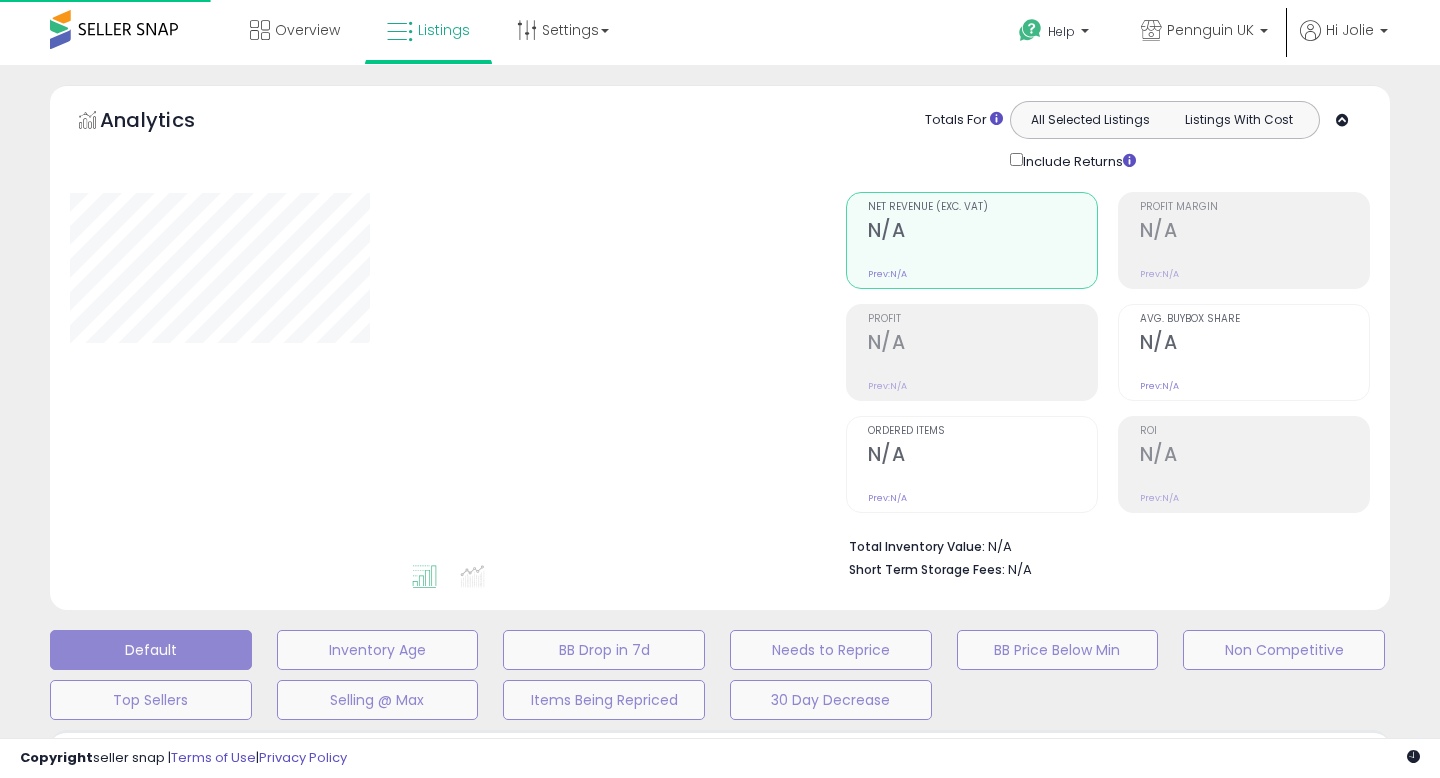 scroll, scrollTop: 0, scrollLeft: 0, axis: both 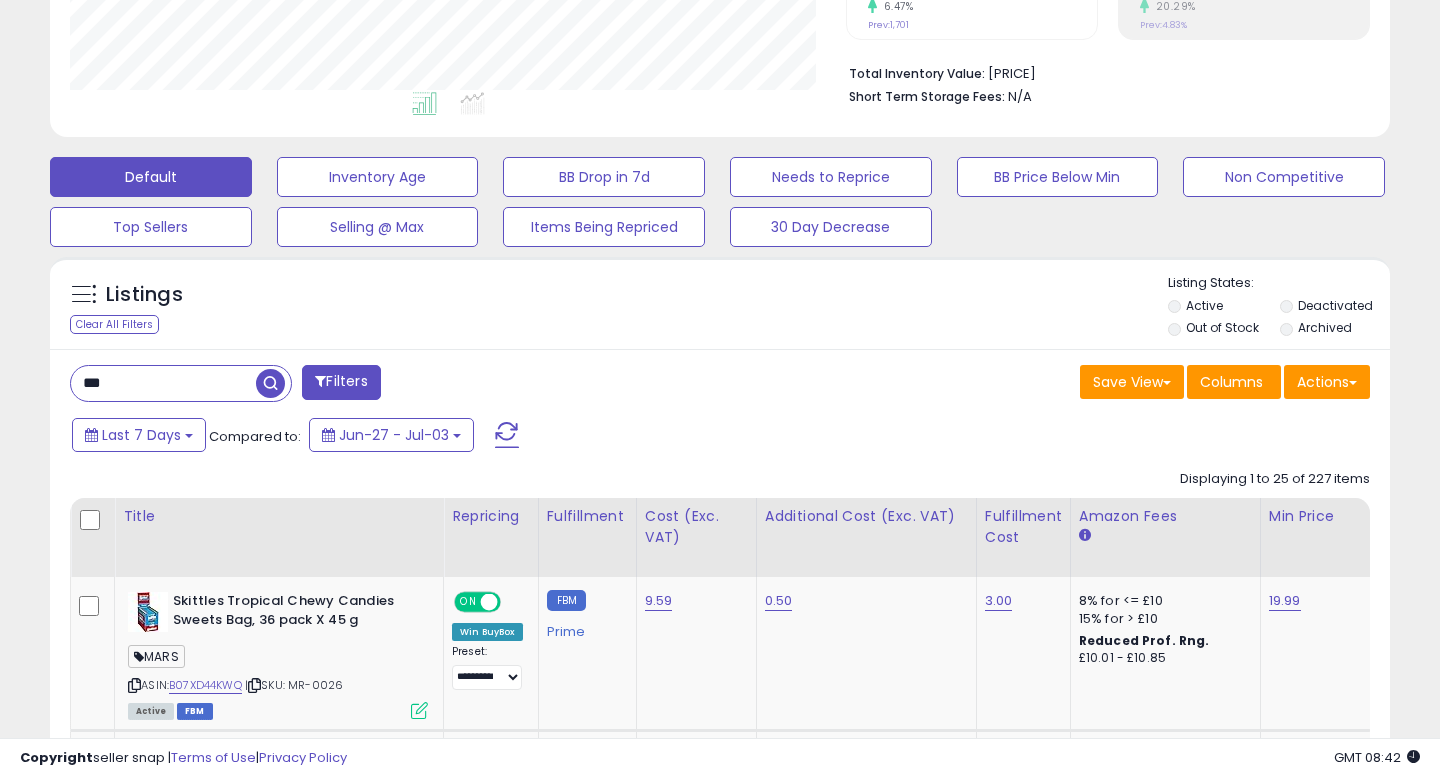 click on "***" at bounding box center [163, 383] 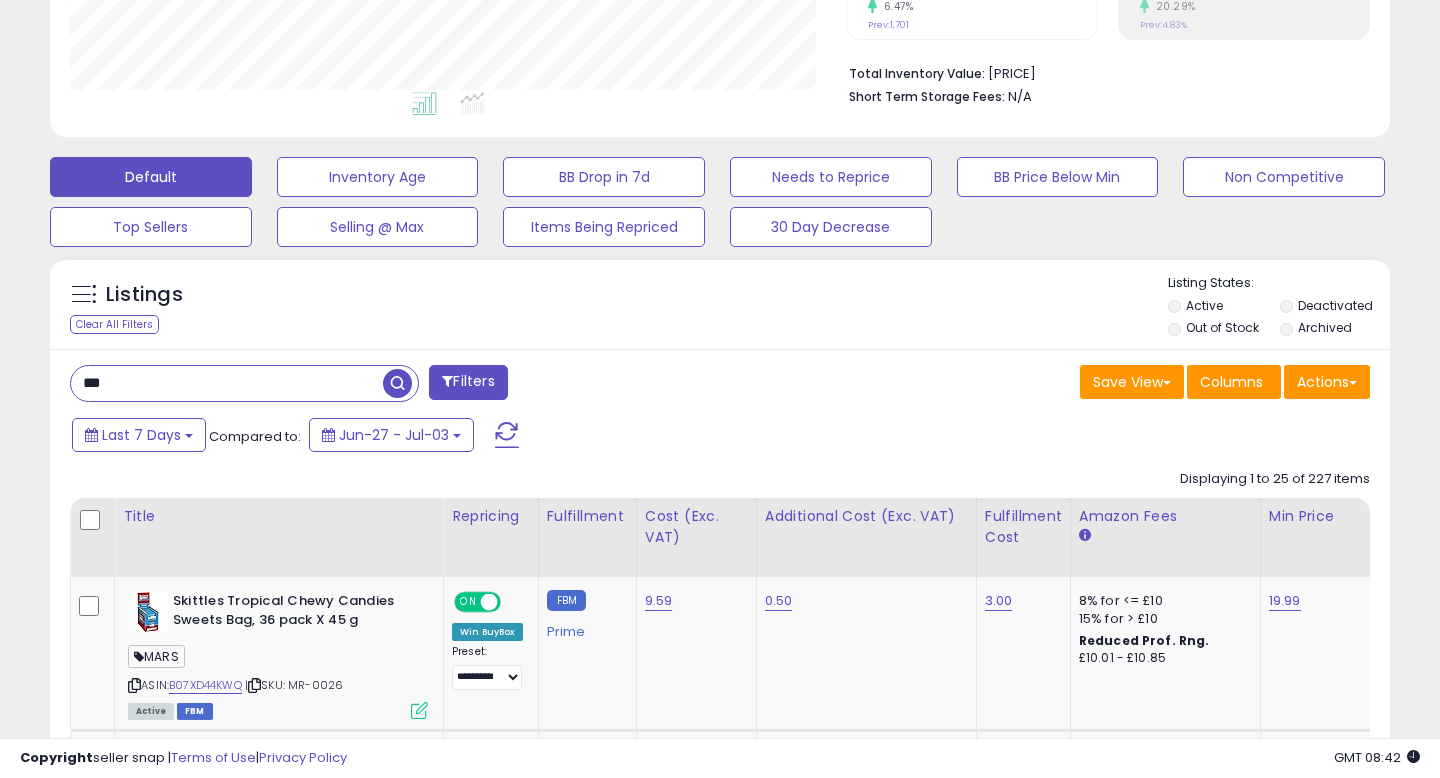 click on "***" at bounding box center (227, 383) 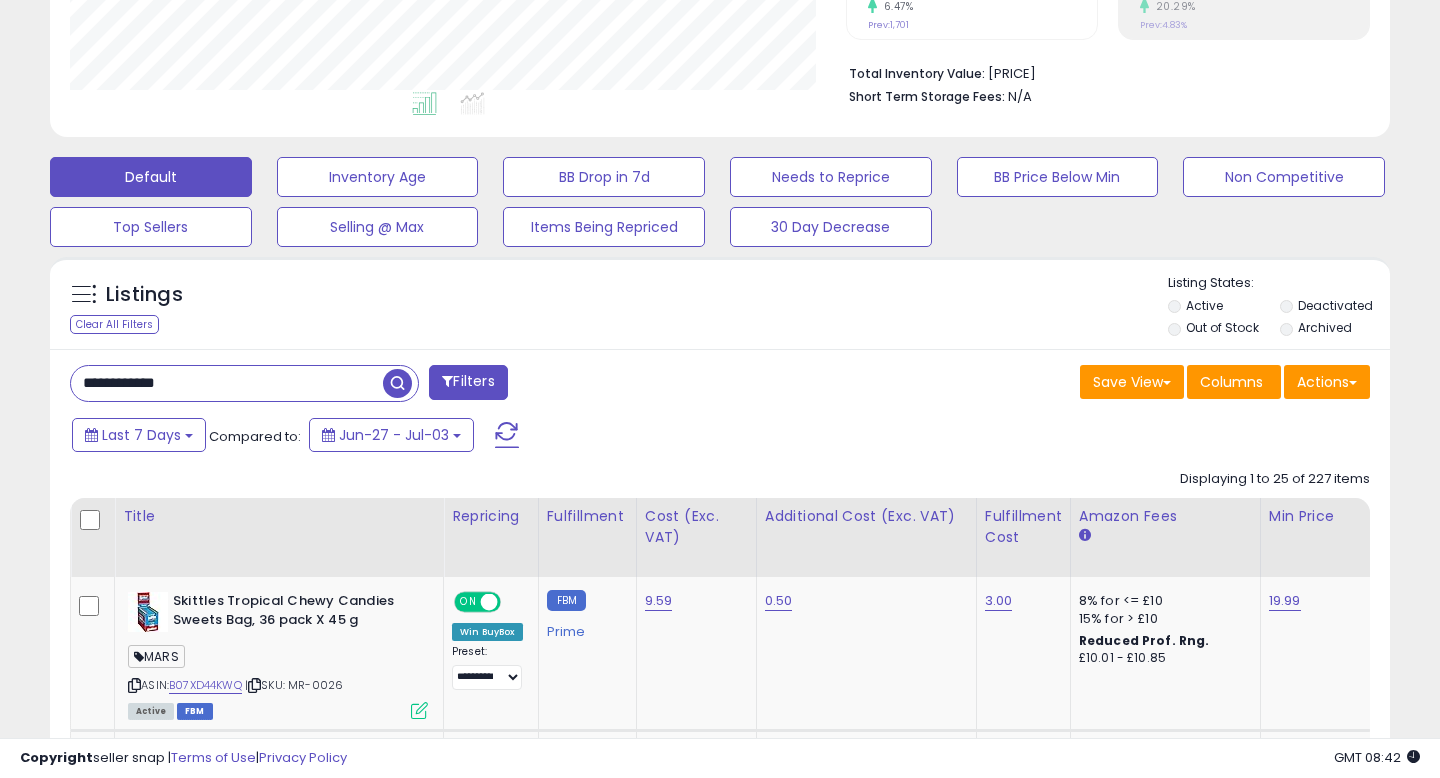 click on "**********" at bounding box center (227, 383) 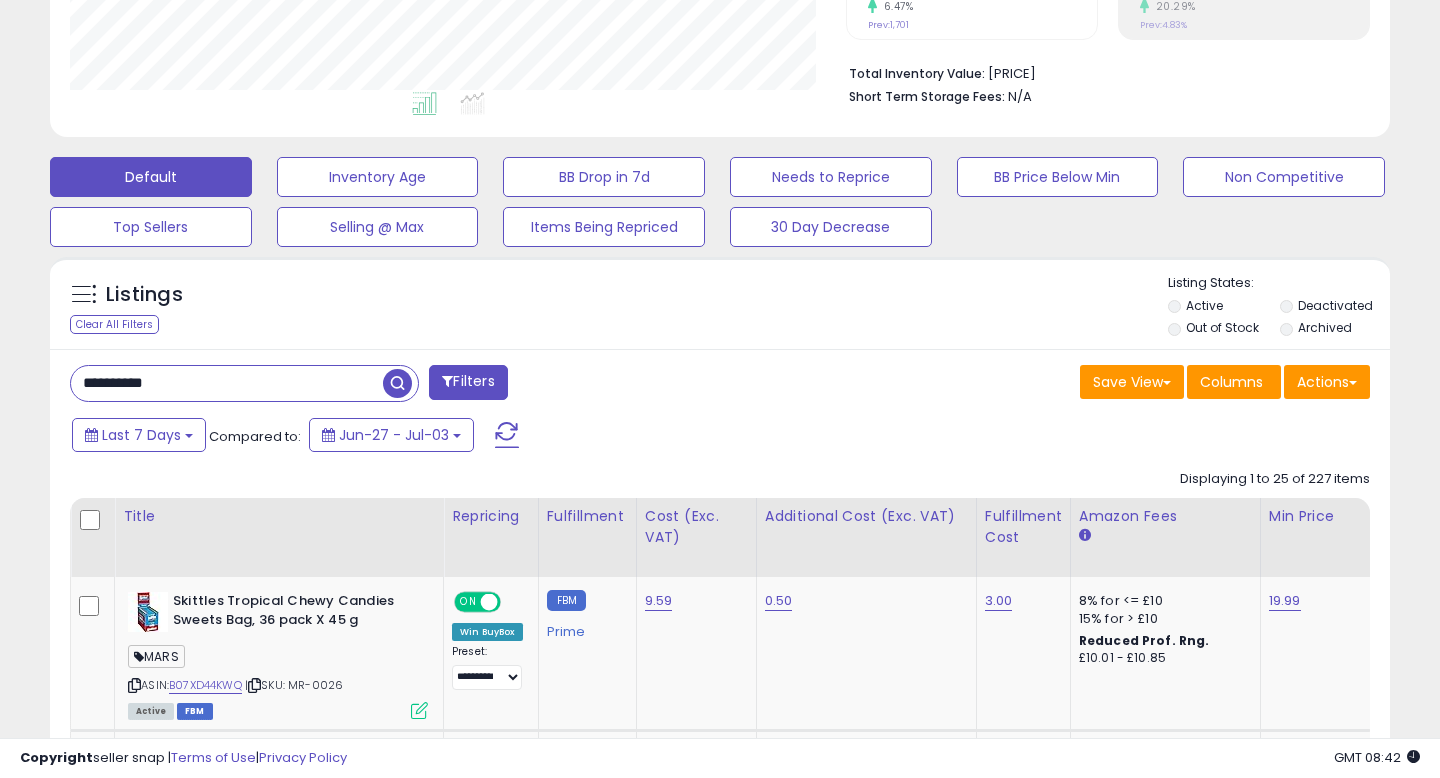 type on "**********" 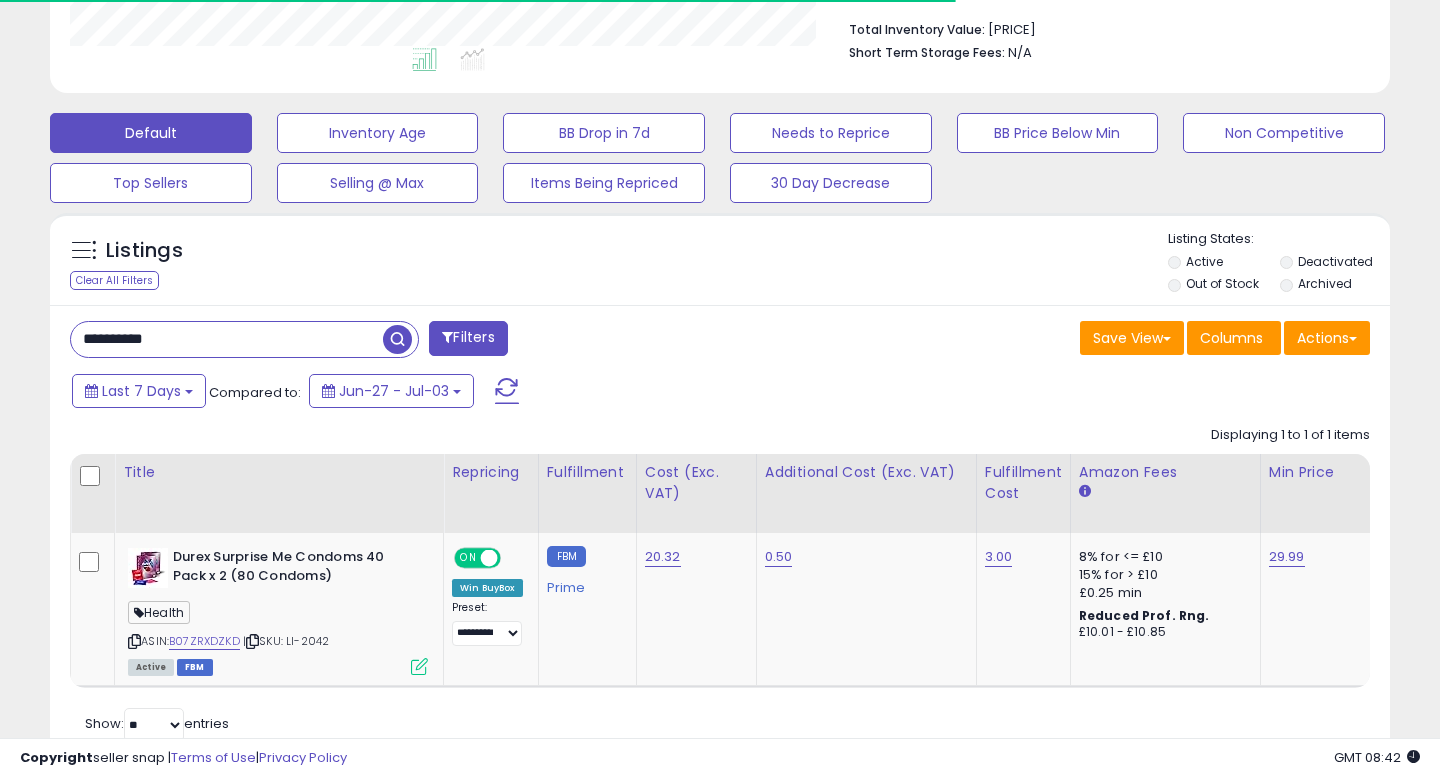 scroll, scrollTop: 581, scrollLeft: 0, axis: vertical 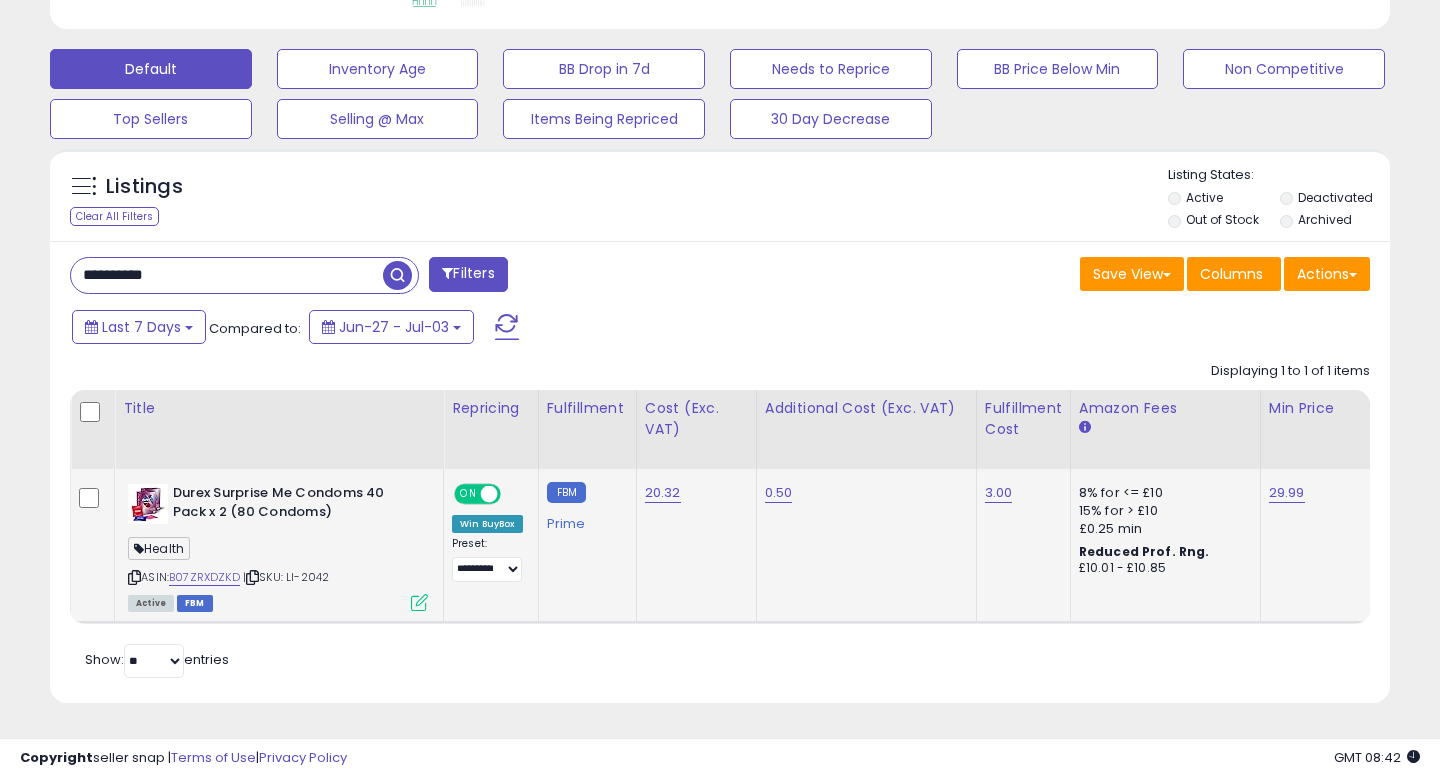click at bounding box center [419, 602] 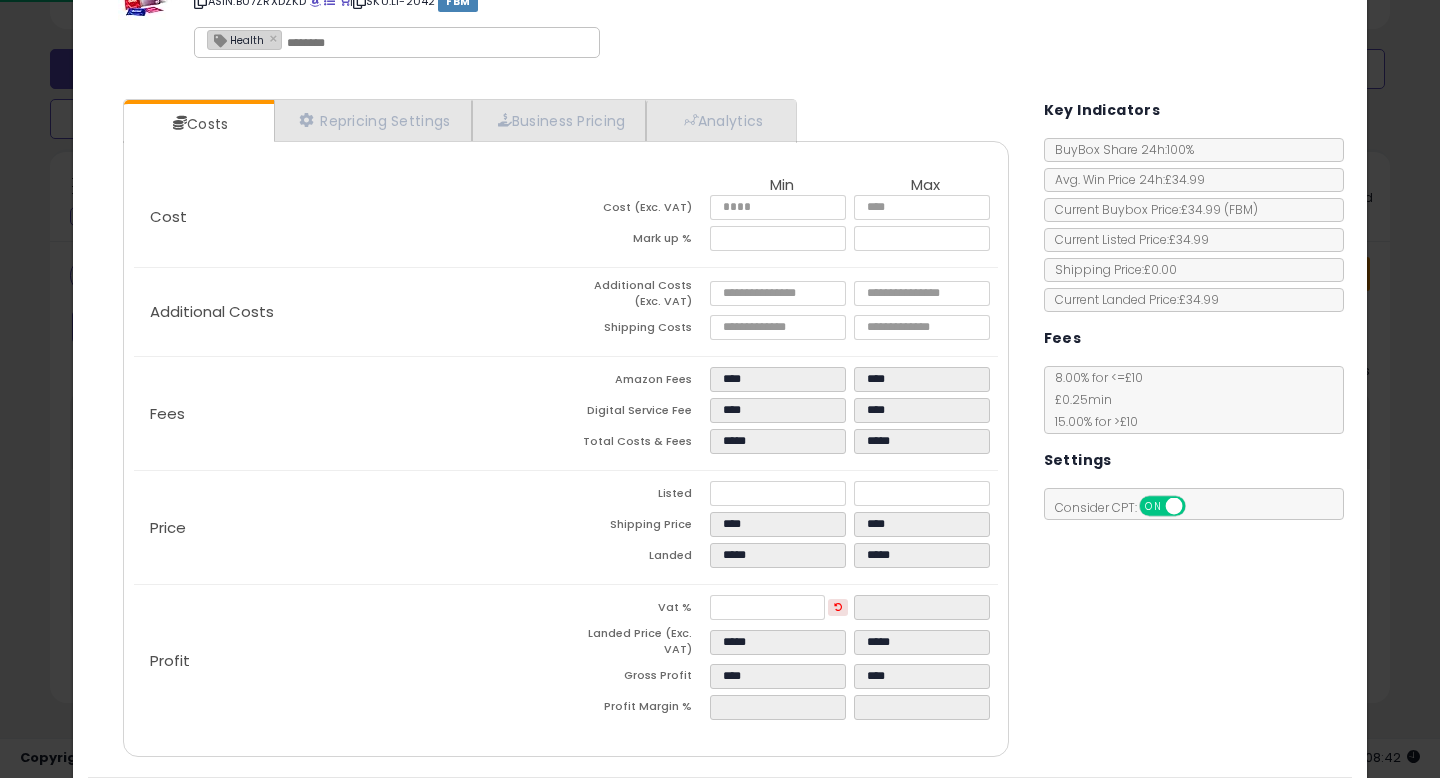 scroll, scrollTop: 90, scrollLeft: 0, axis: vertical 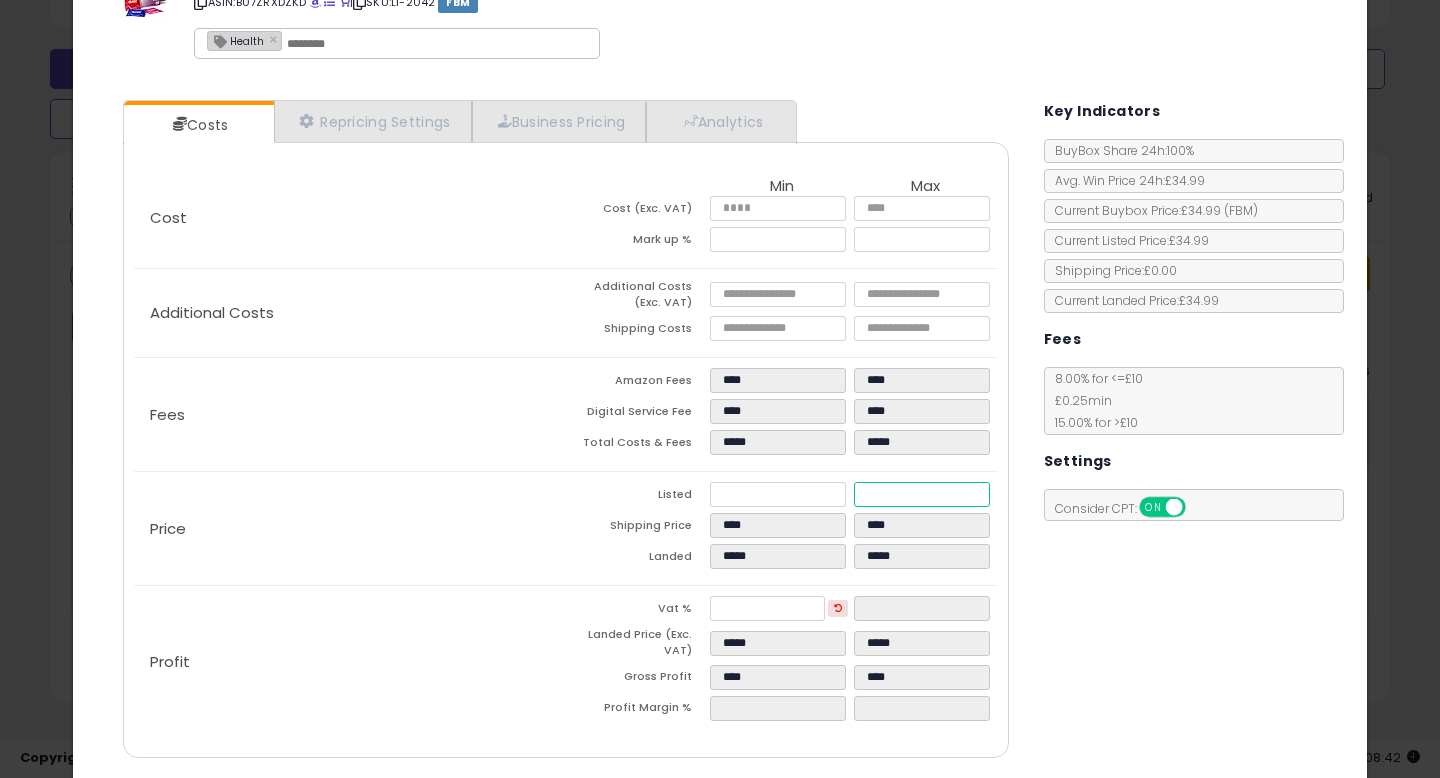 click on "*****" at bounding box center [922, 494] 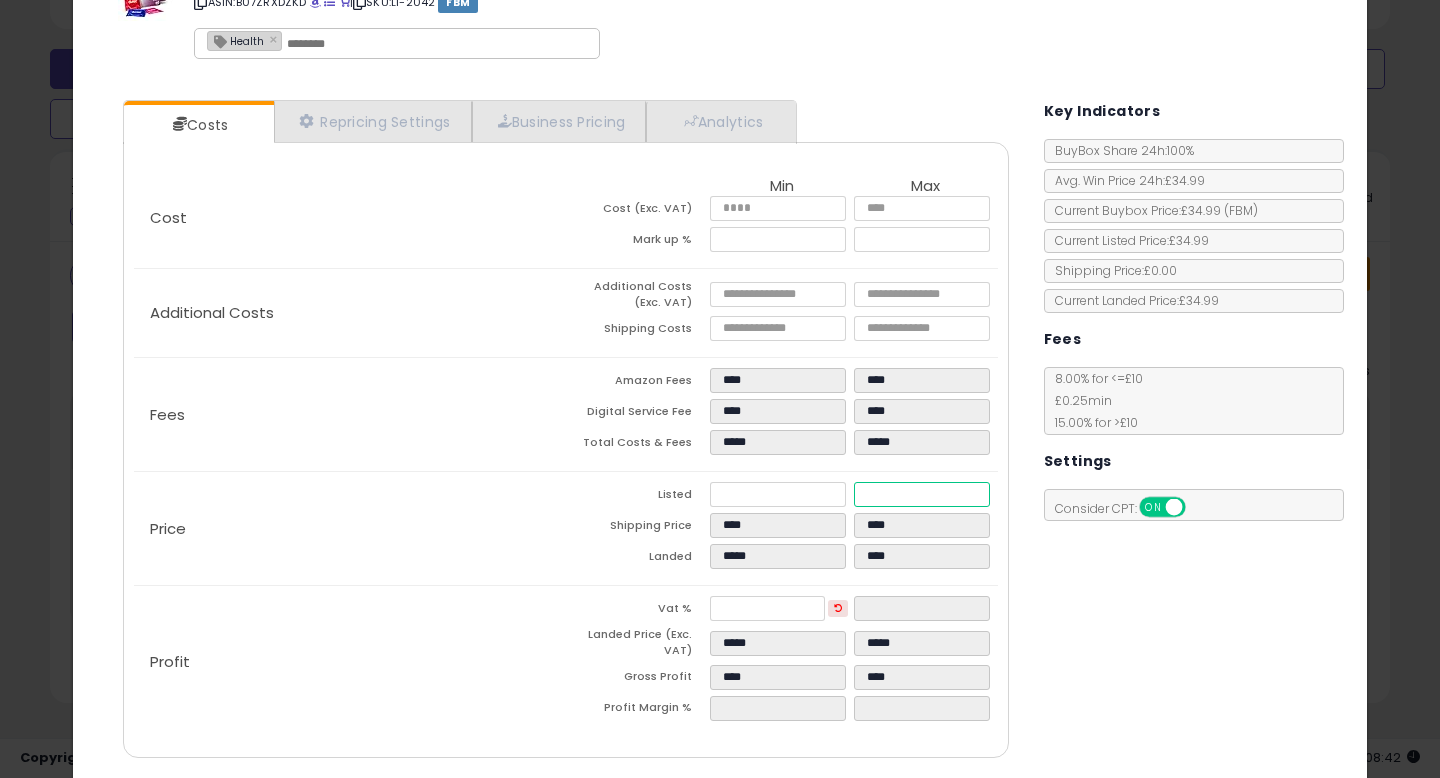 type on "****" 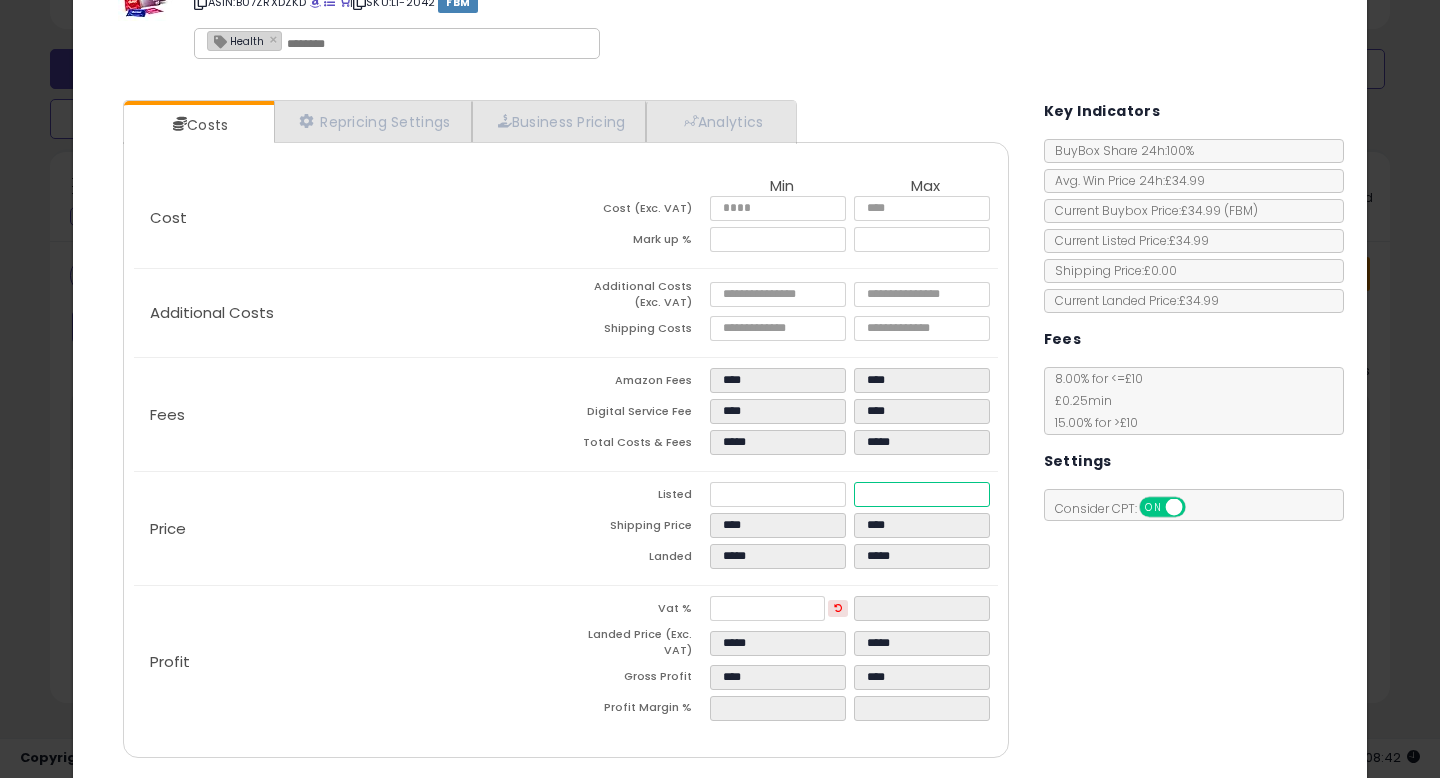 type on "*****" 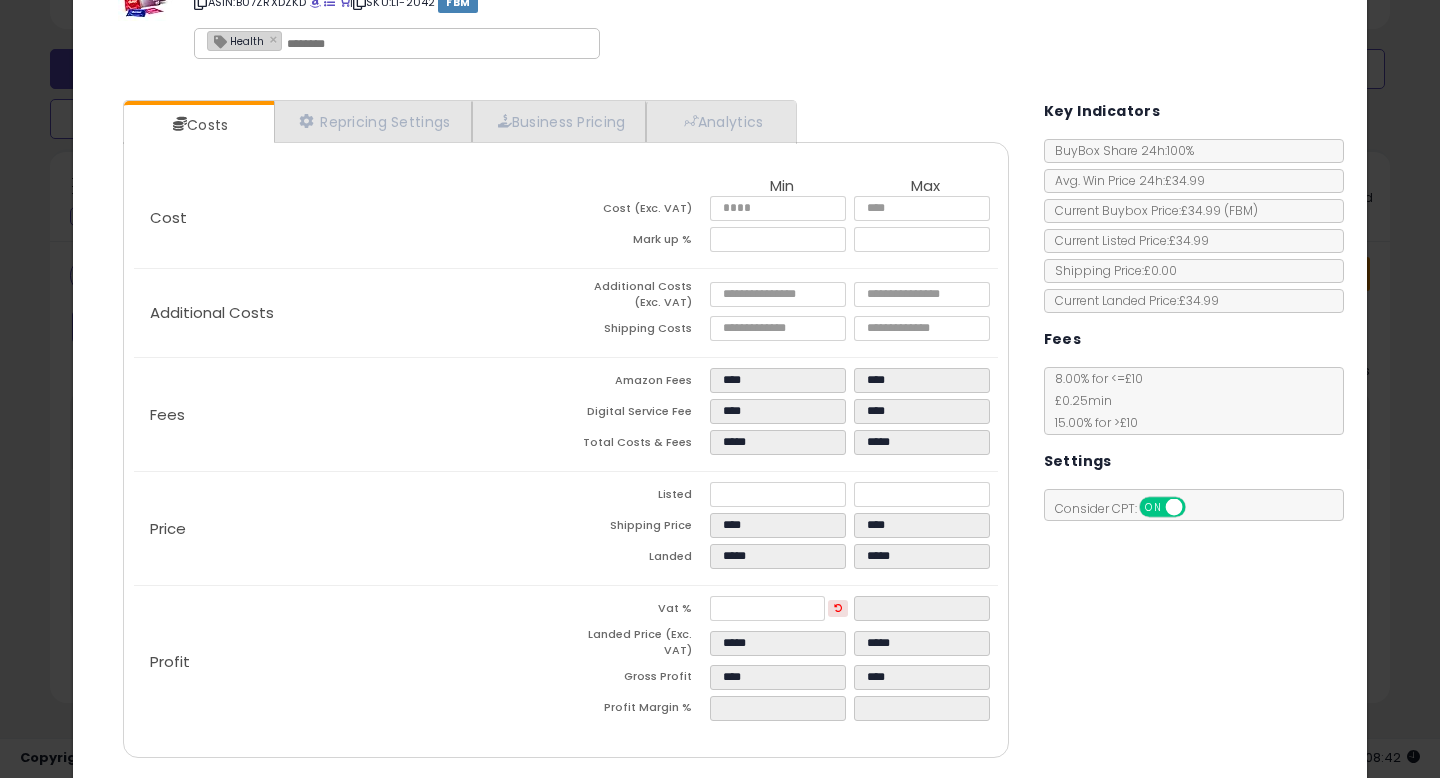 type on "*****" 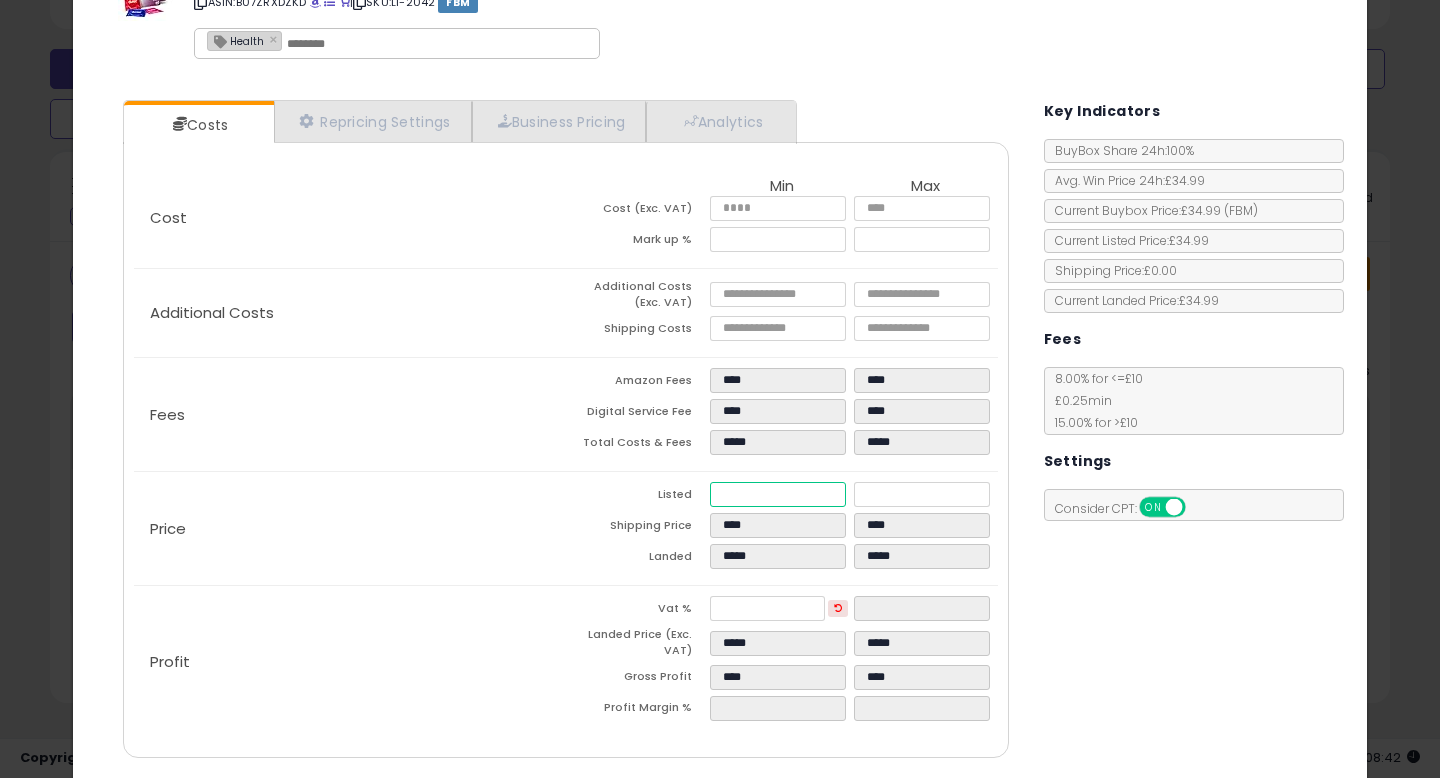 click on "*****" at bounding box center [778, 494] 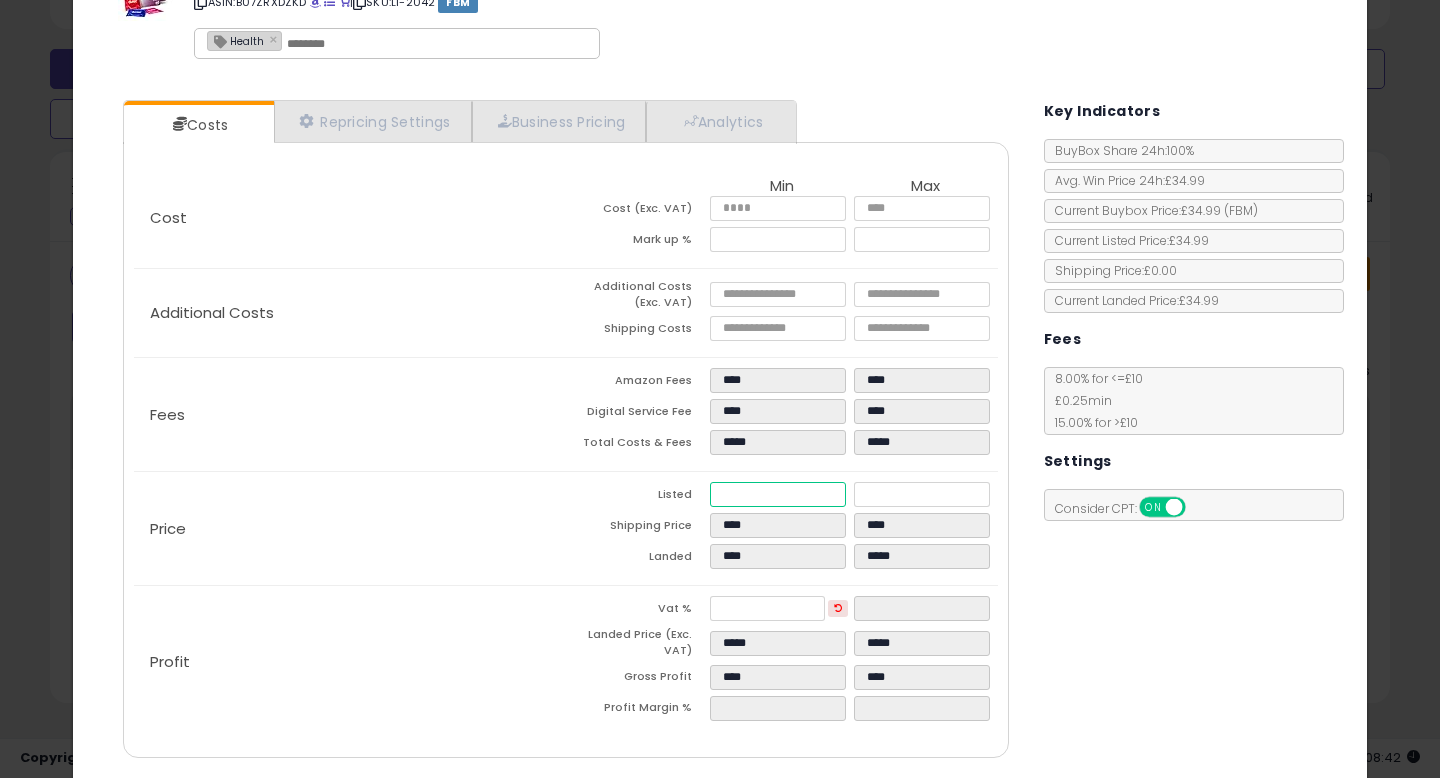 type on "****" 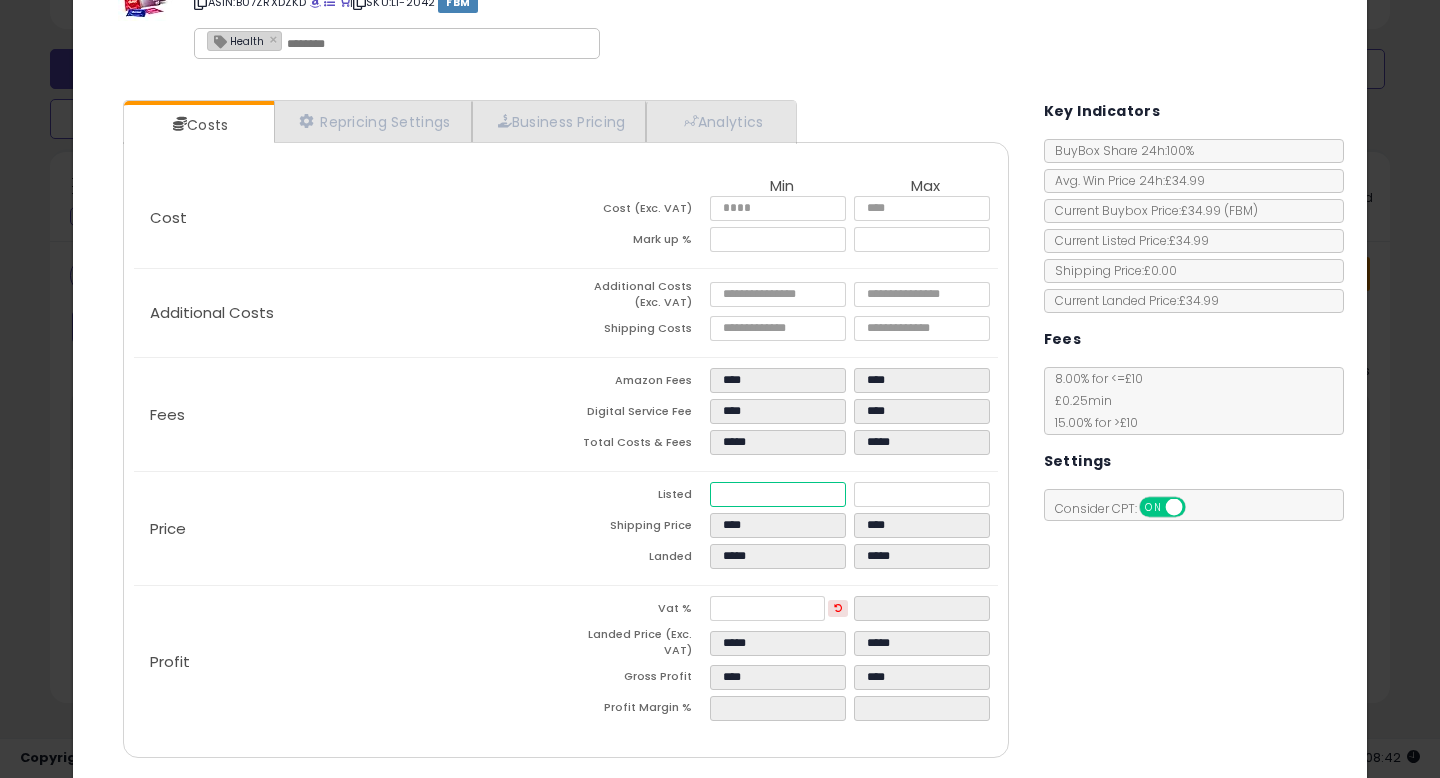 type on "*****" 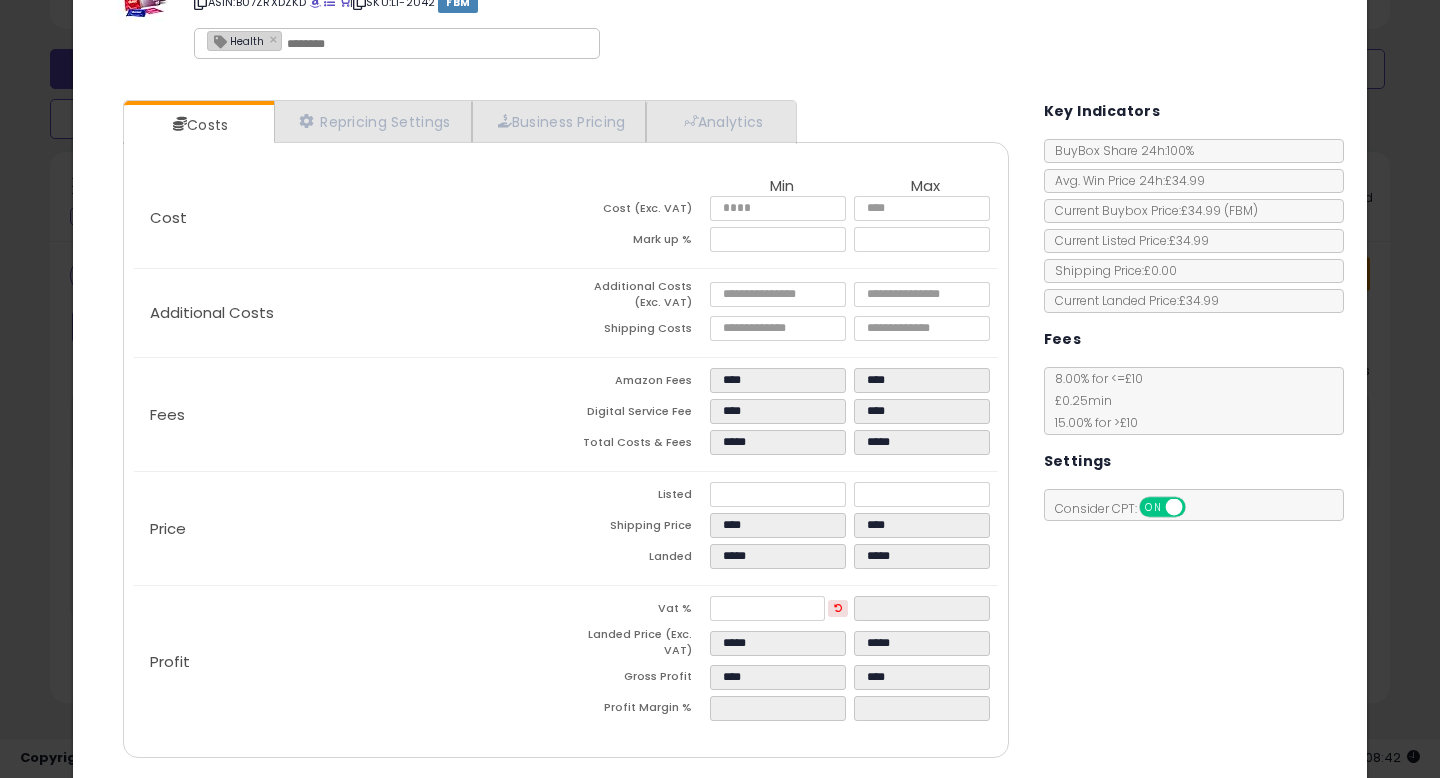 type on "*****" 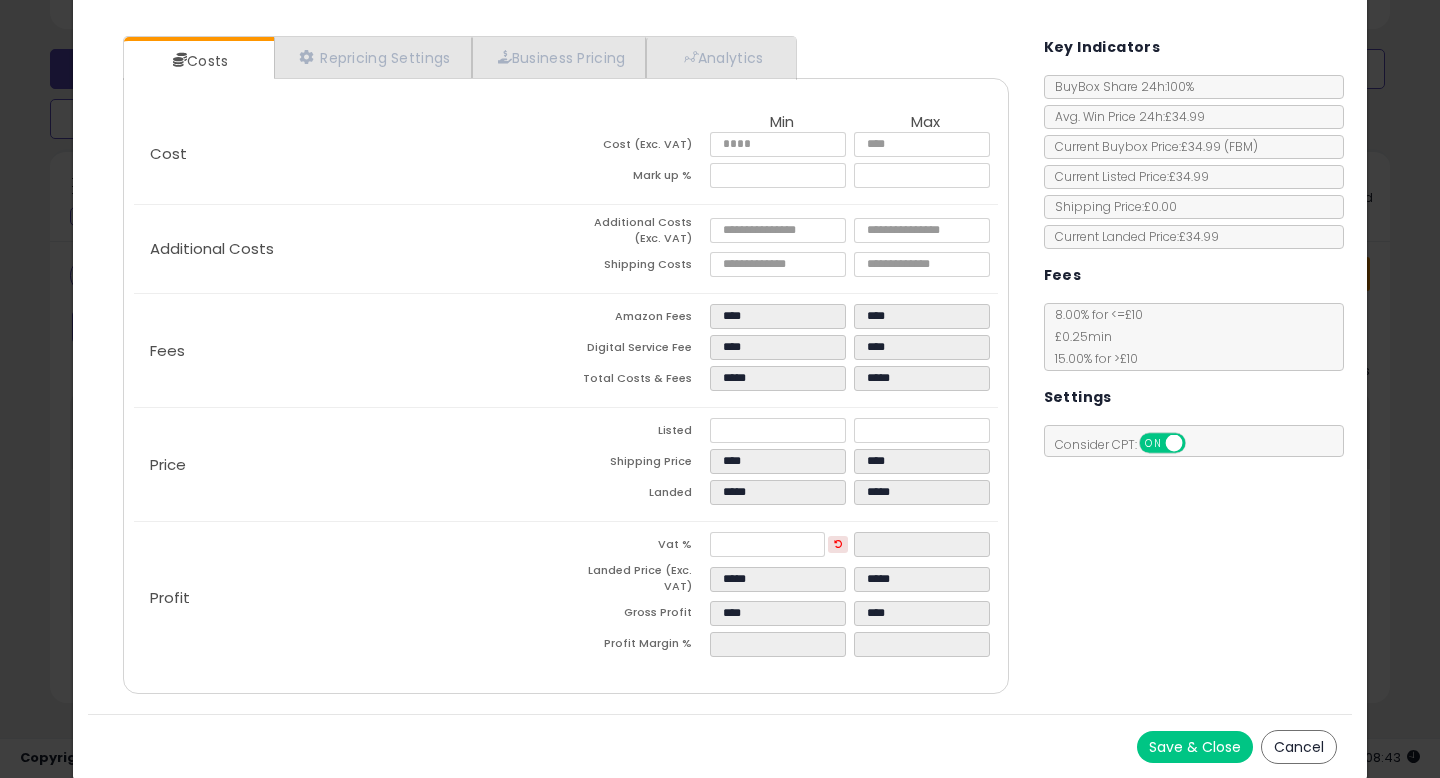 click on "Save & Close" at bounding box center (1195, 747) 